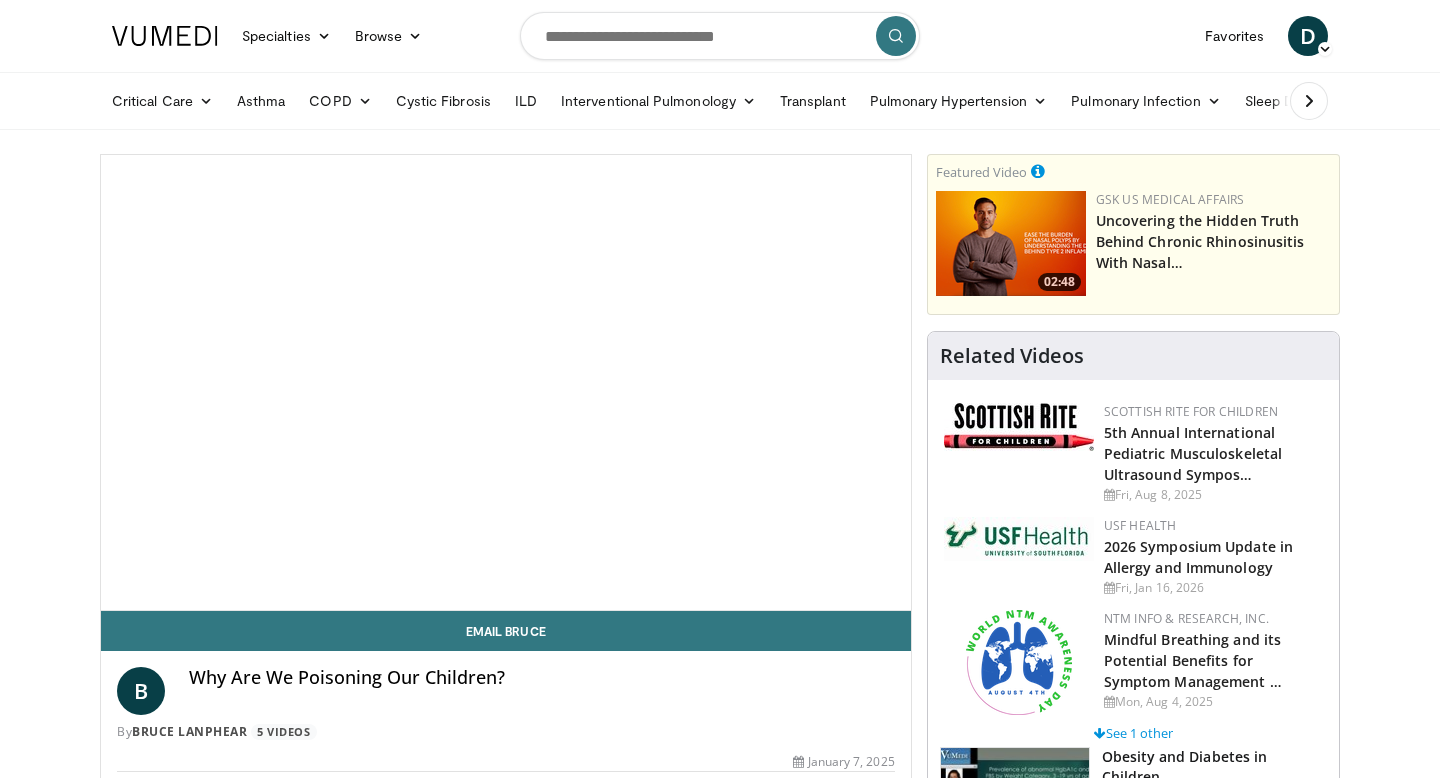 scroll, scrollTop: 0, scrollLeft: 0, axis: both 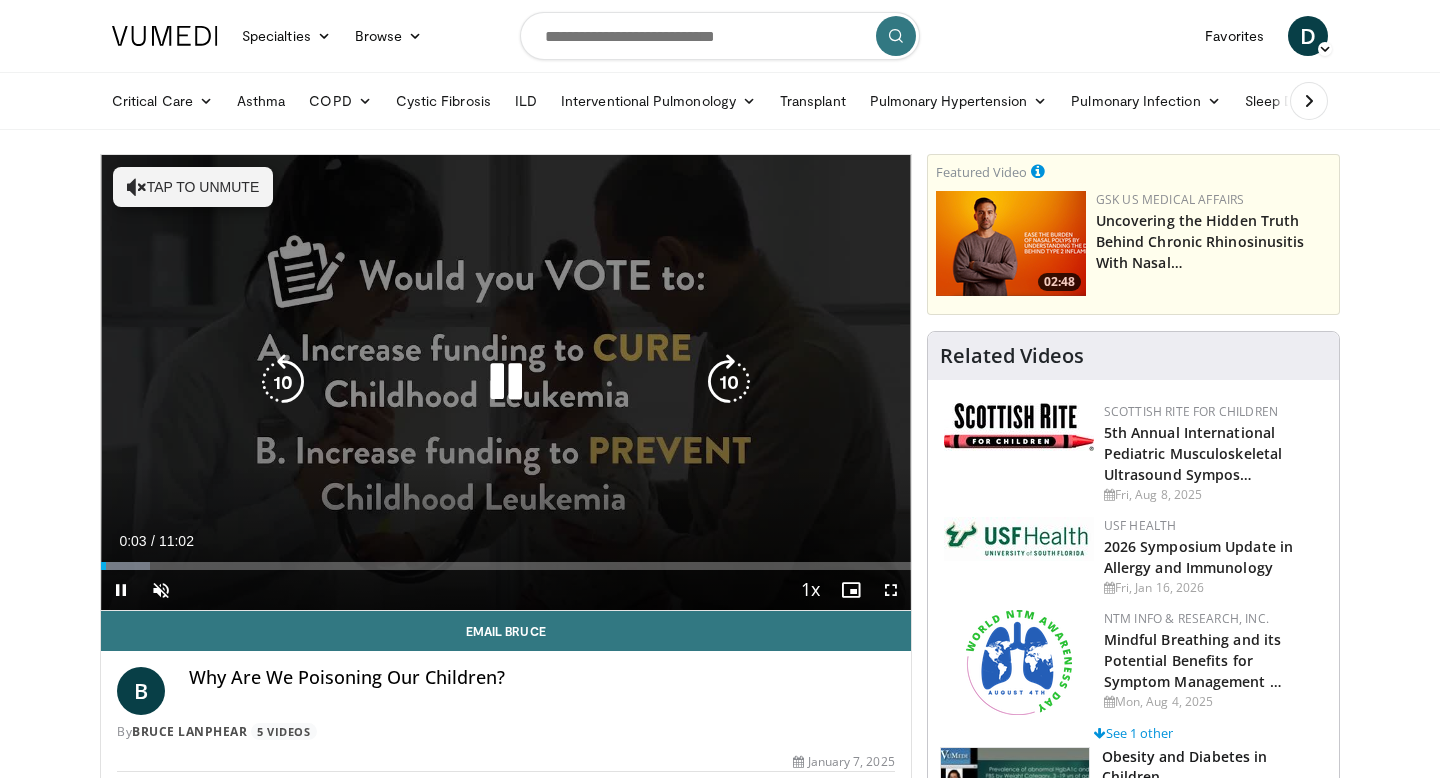 click on "Tap to unmute" at bounding box center [193, 187] 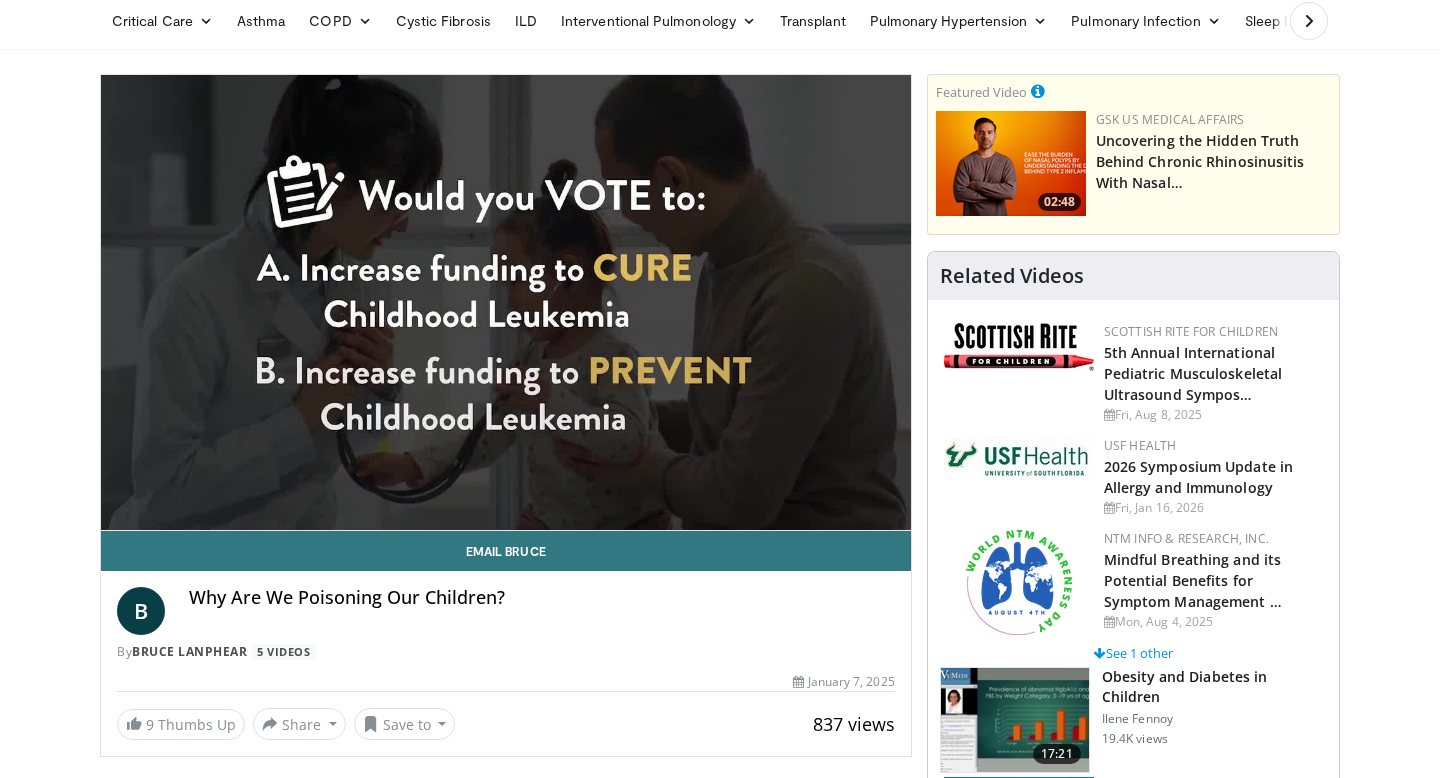 scroll, scrollTop: 0, scrollLeft: 0, axis: both 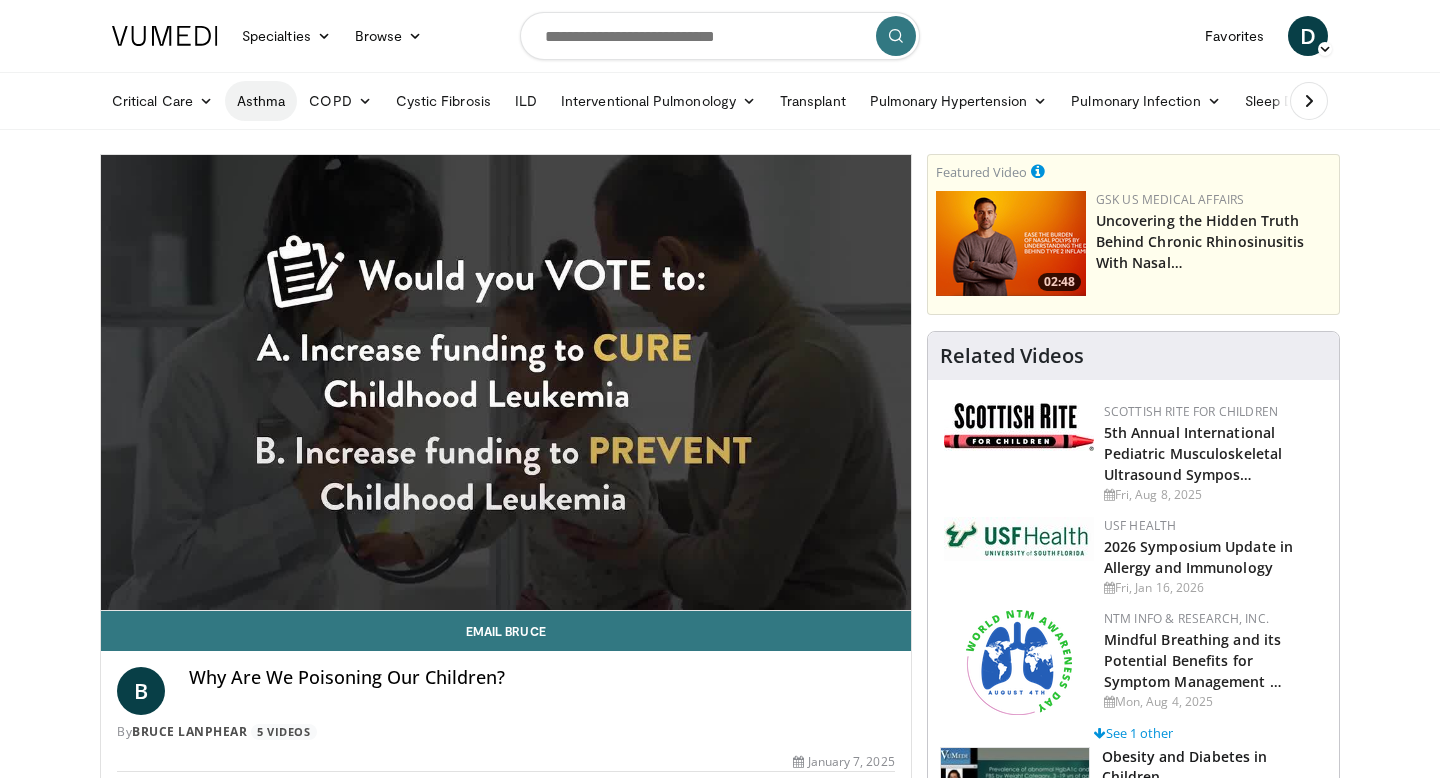click on "Asthma" at bounding box center (261, 101) 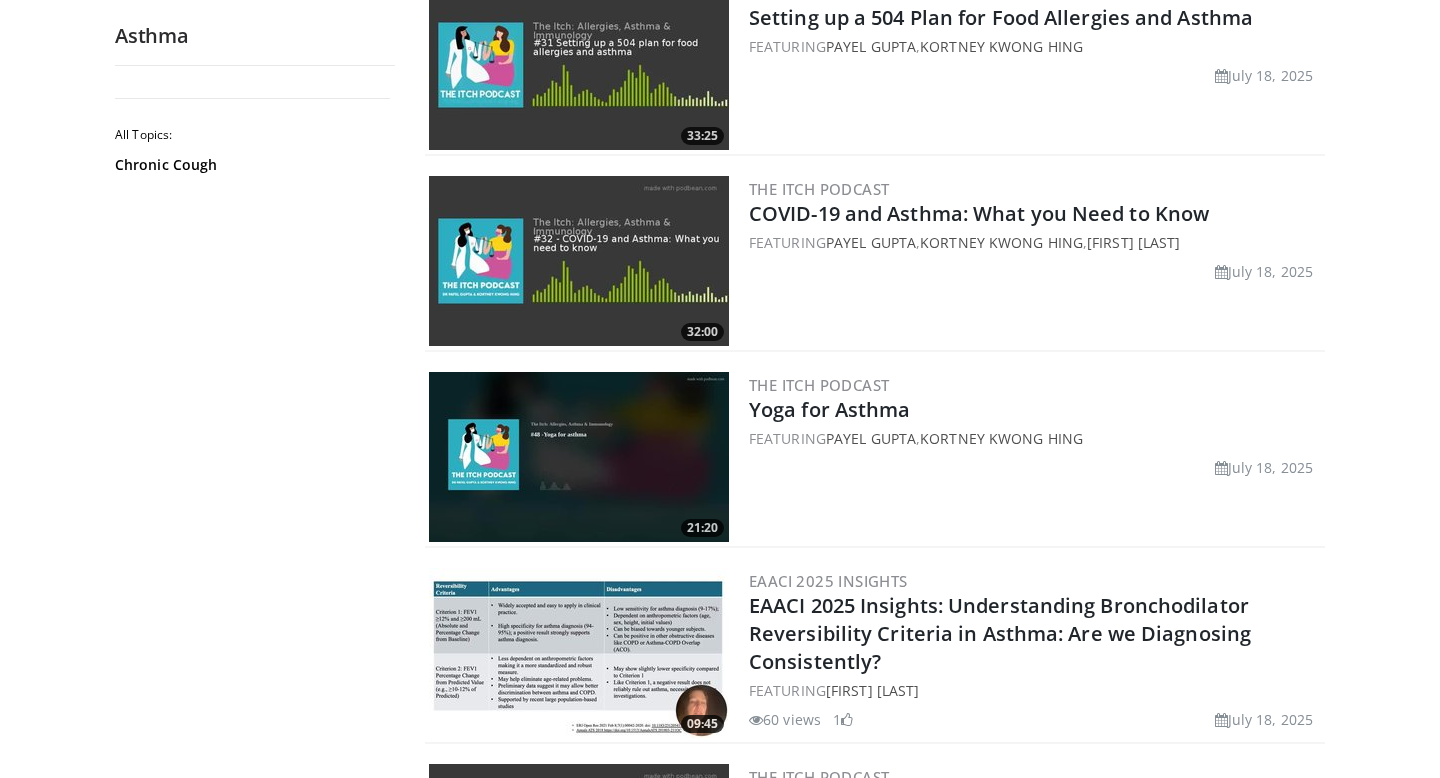 scroll, scrollTop: 2135, scrollLeft: 0, axis: vertical 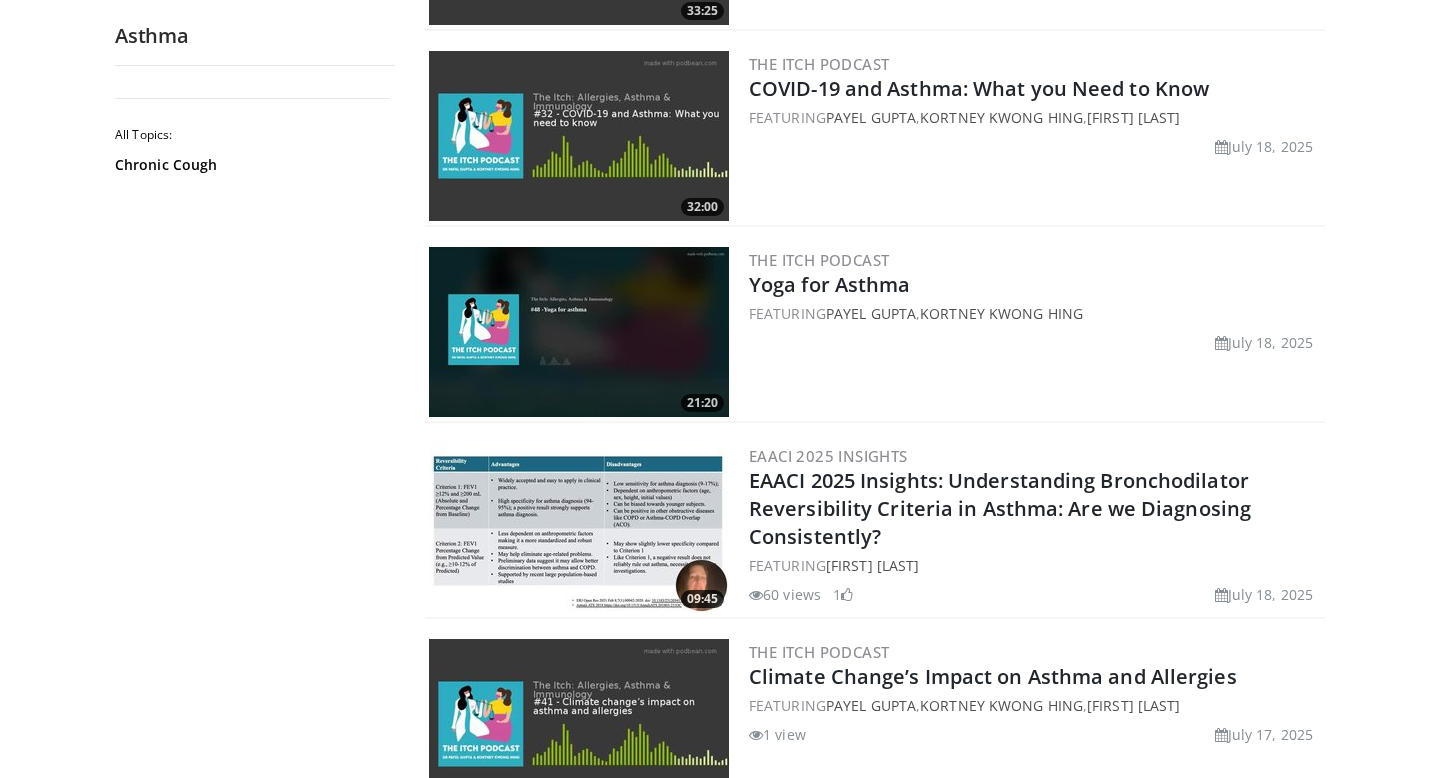 click on "All Topics:
Chronic Cough" at bounding box center (255, 420) 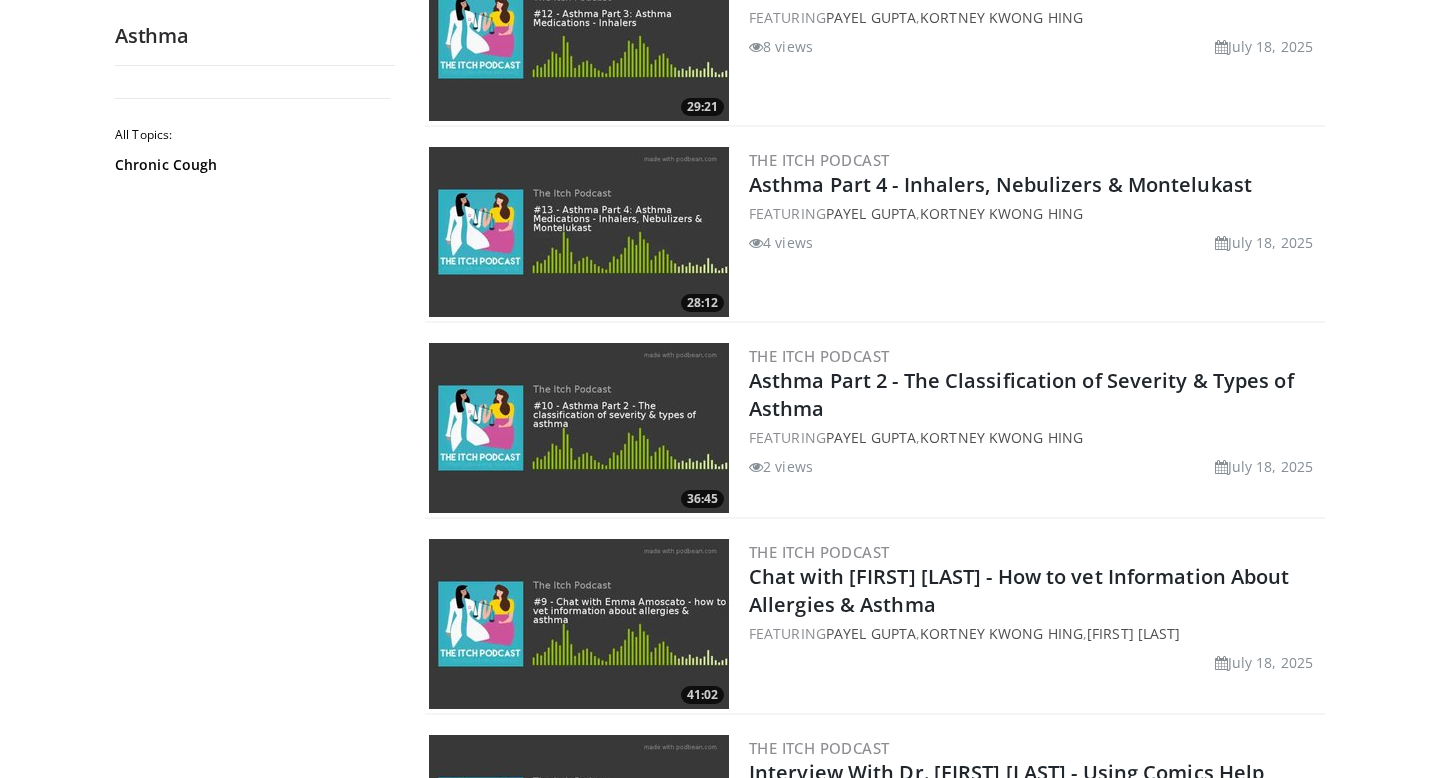 scroll, scrollTop: 0, scrollLeft: 0, axis: both 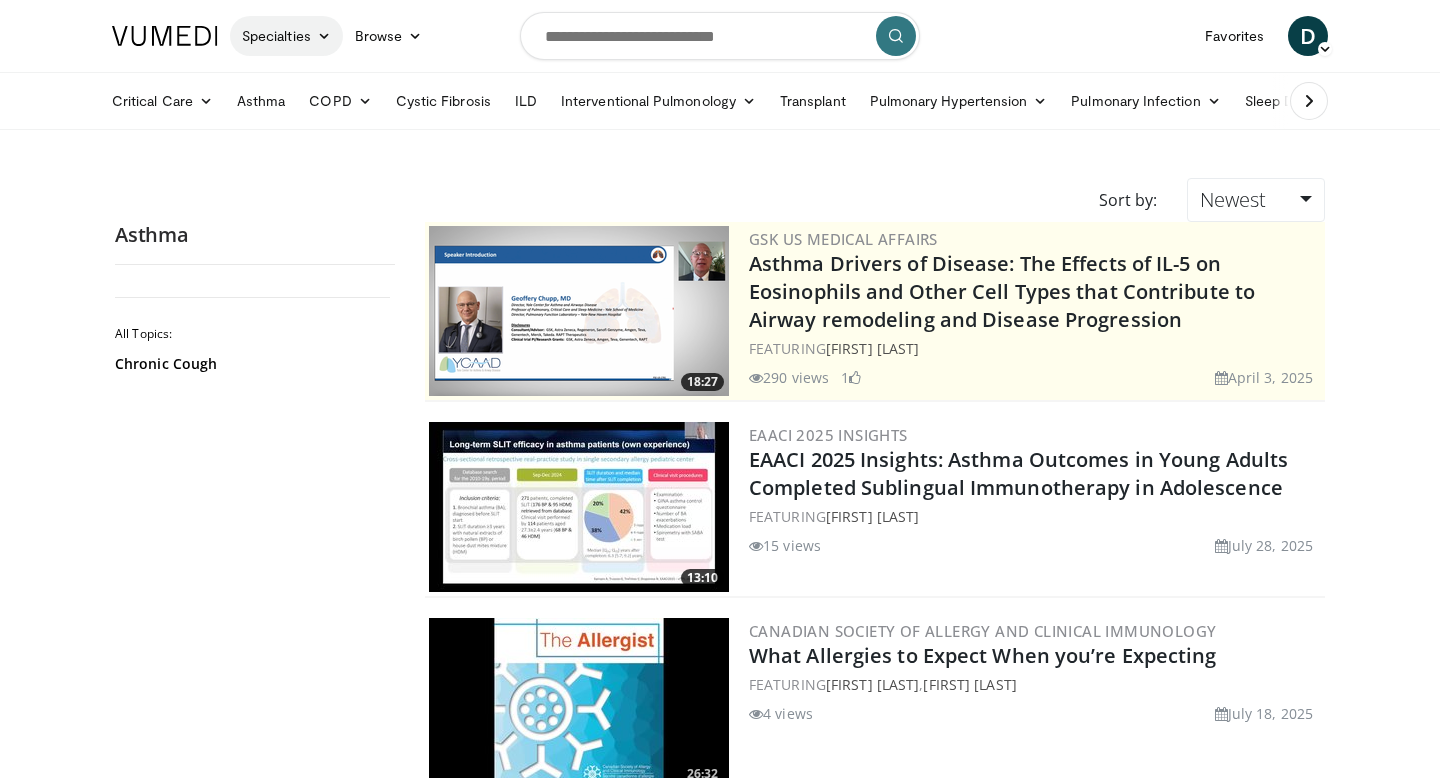click on "Specialties" at bounding box center (286, 36) 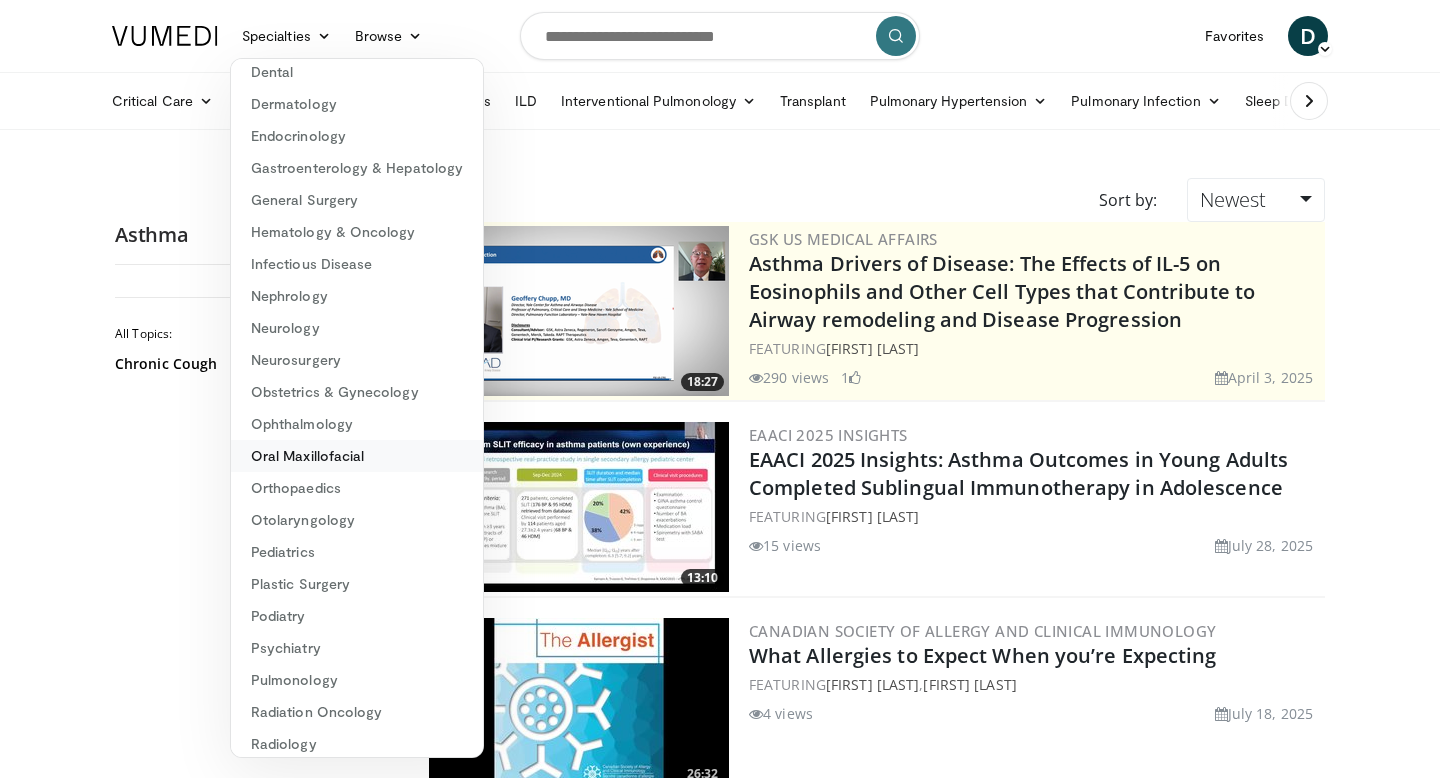 scroll, scrollTop: 152, scrollLeft: 0, axis: vertical 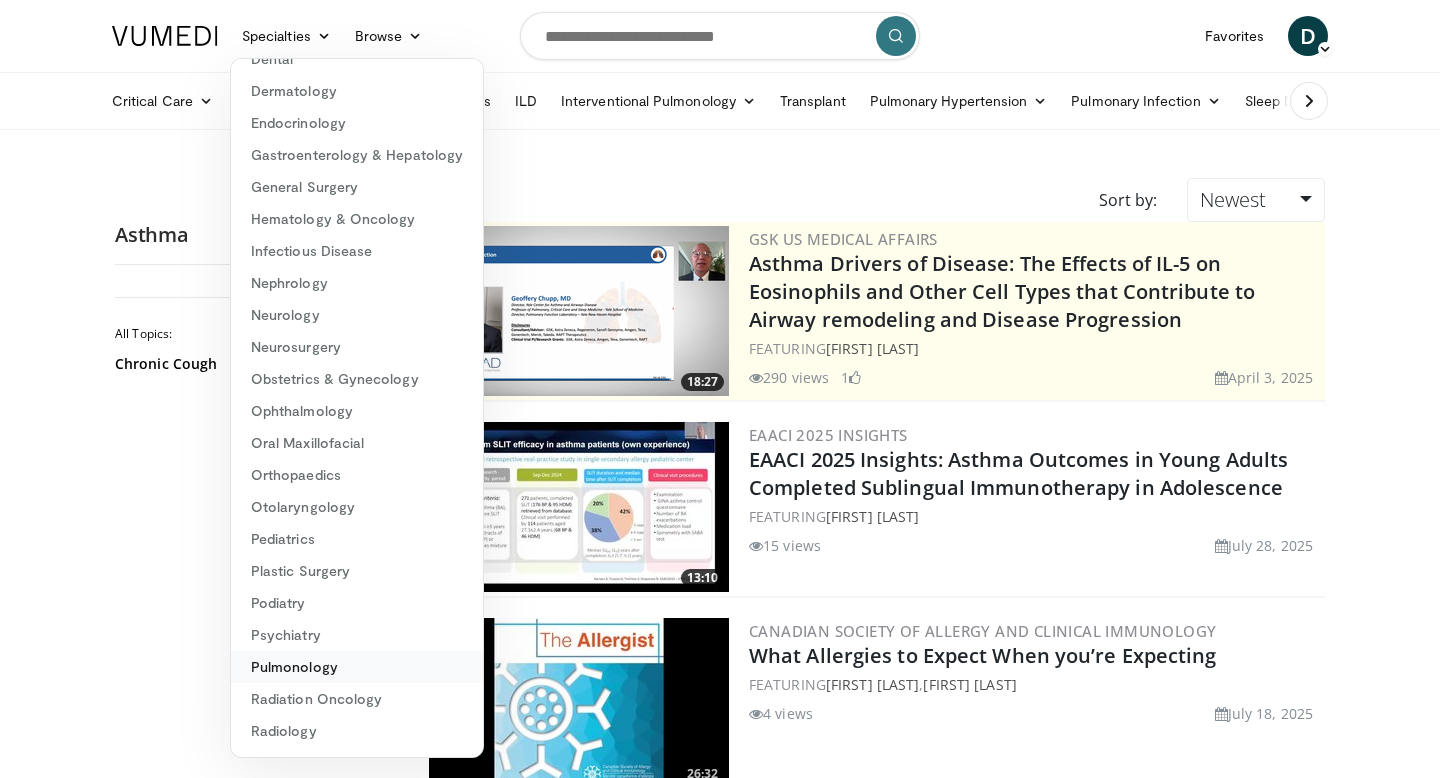 click on "Pulmonology" at bounding box center [357, 667] 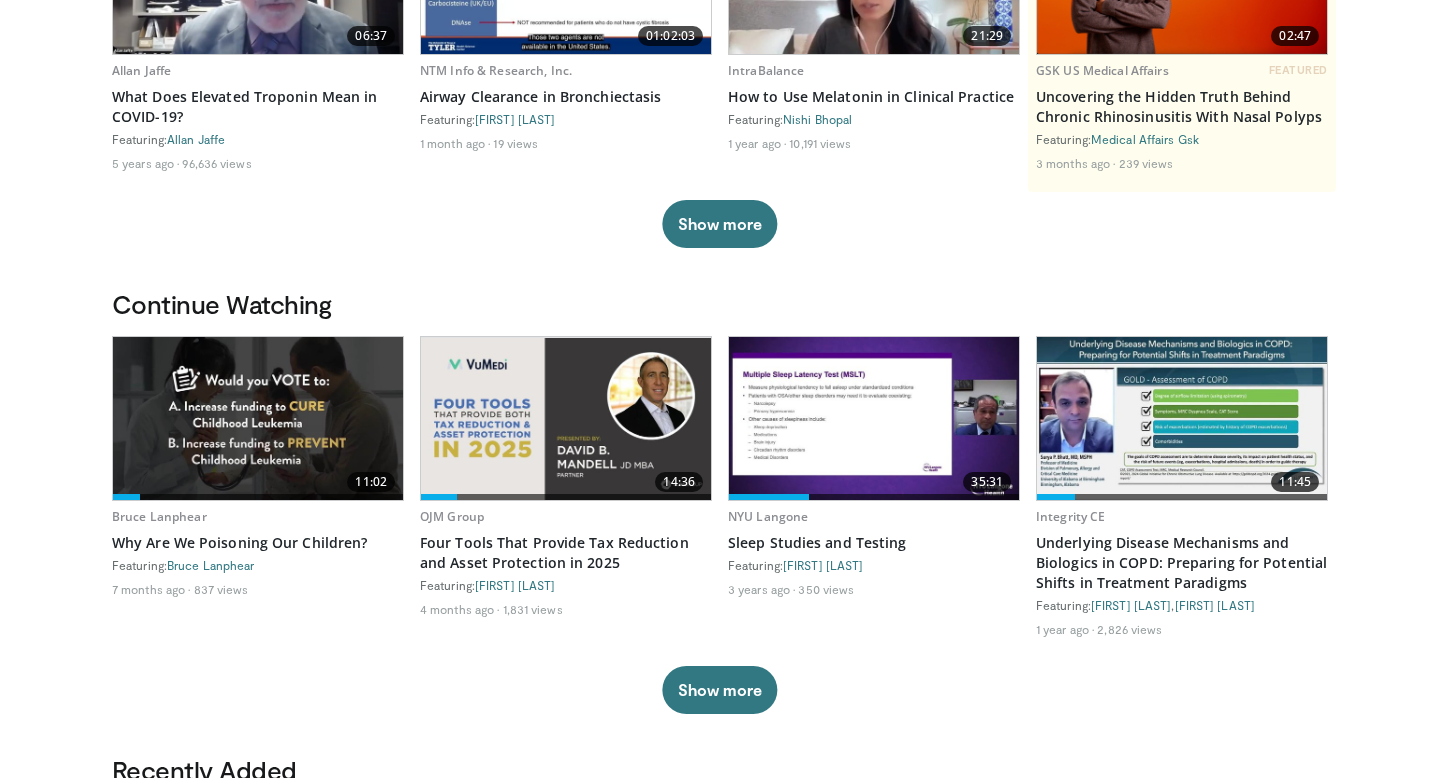 scroll, scrollTop: 221, scrollLeft: 0, axis: vertical 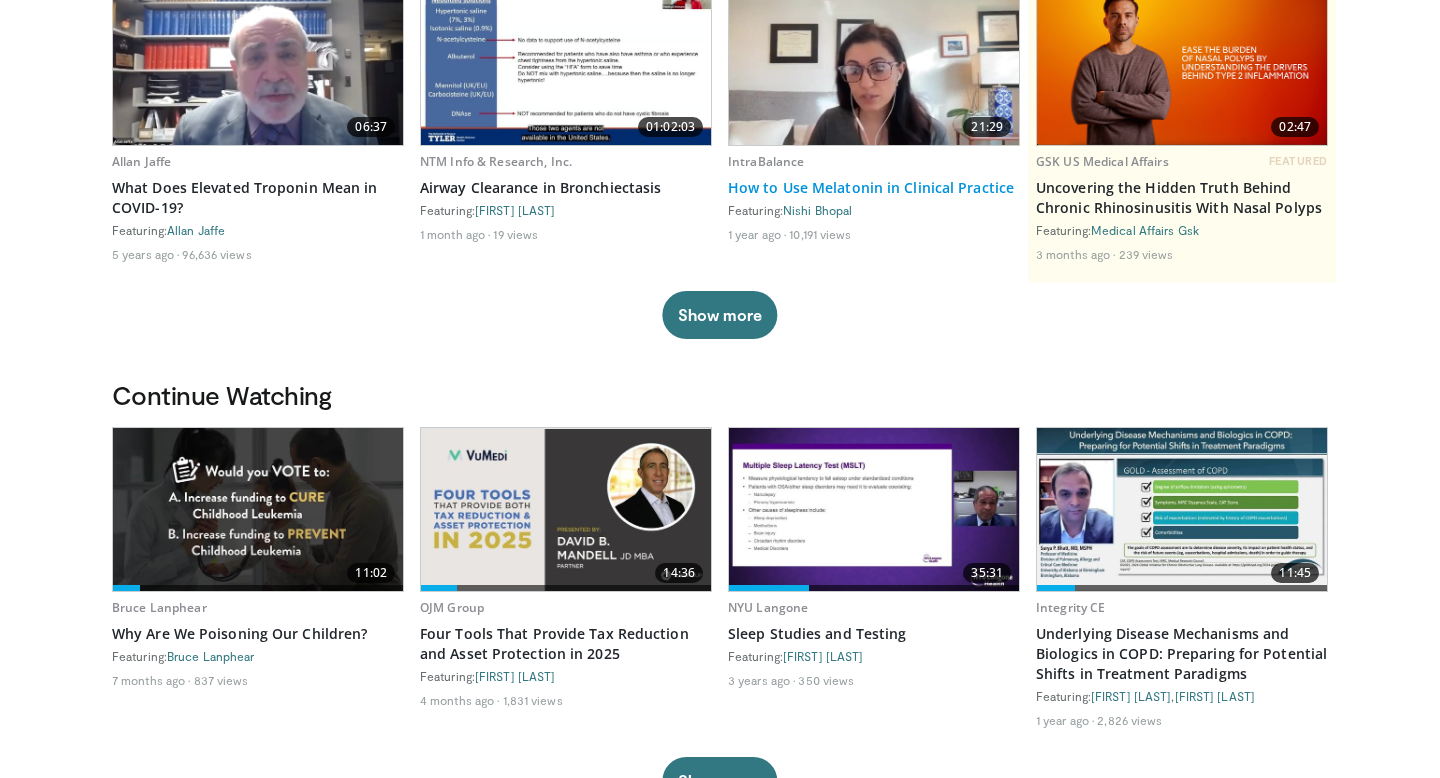 click on "How to Use Melatonin in Clinical Practice" at bounding box center [874, 188] 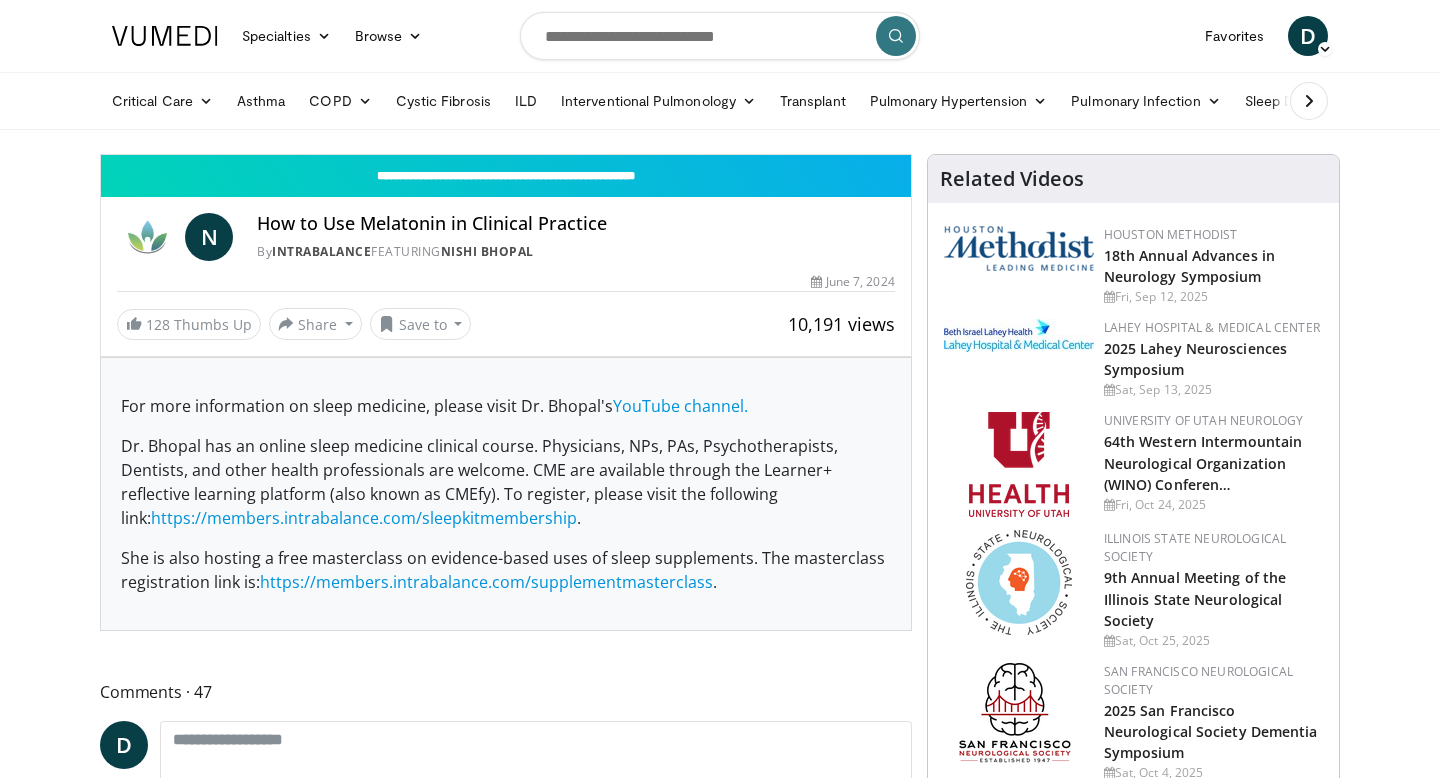 scroll, scrollTop: 0, scrollLeft: 0, axis: both 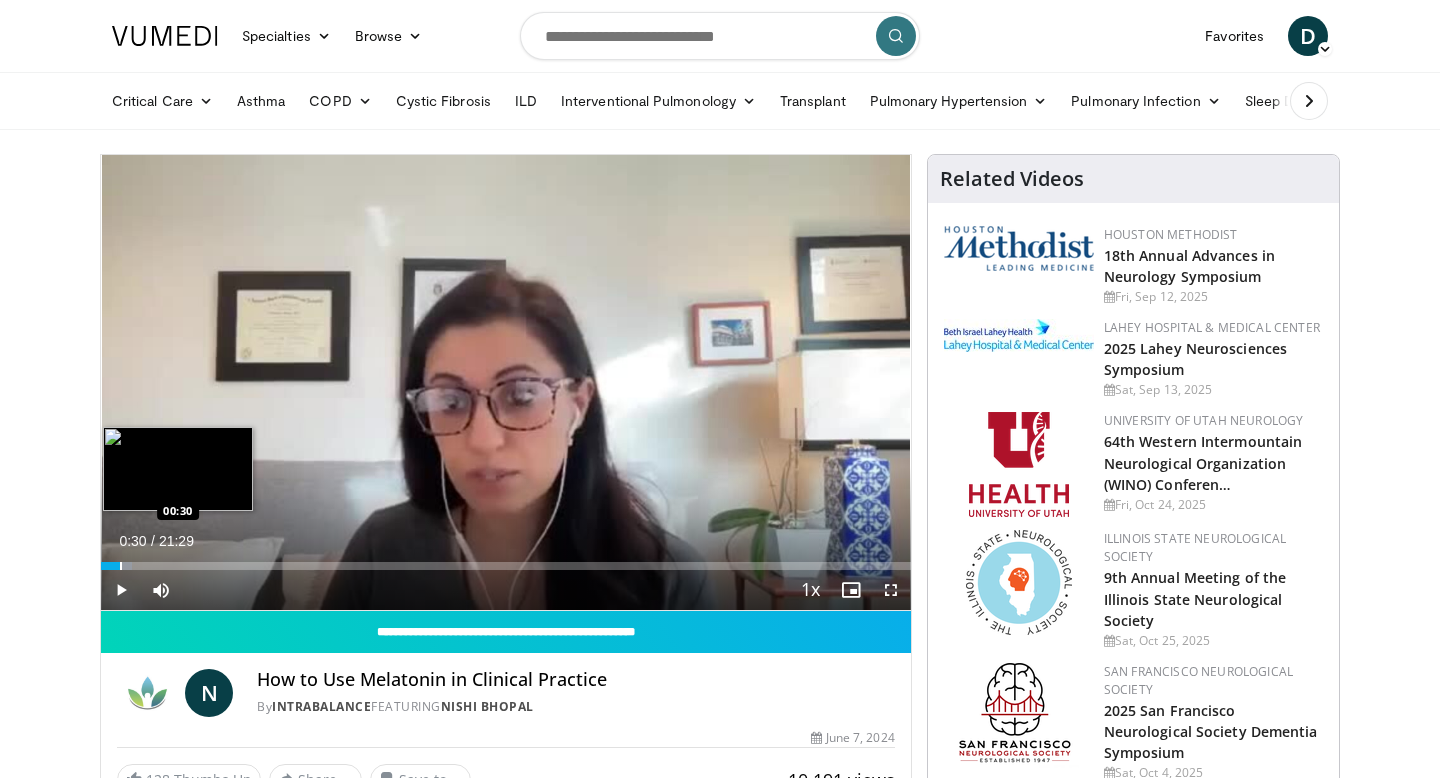 click at bounding box center (121, 566) 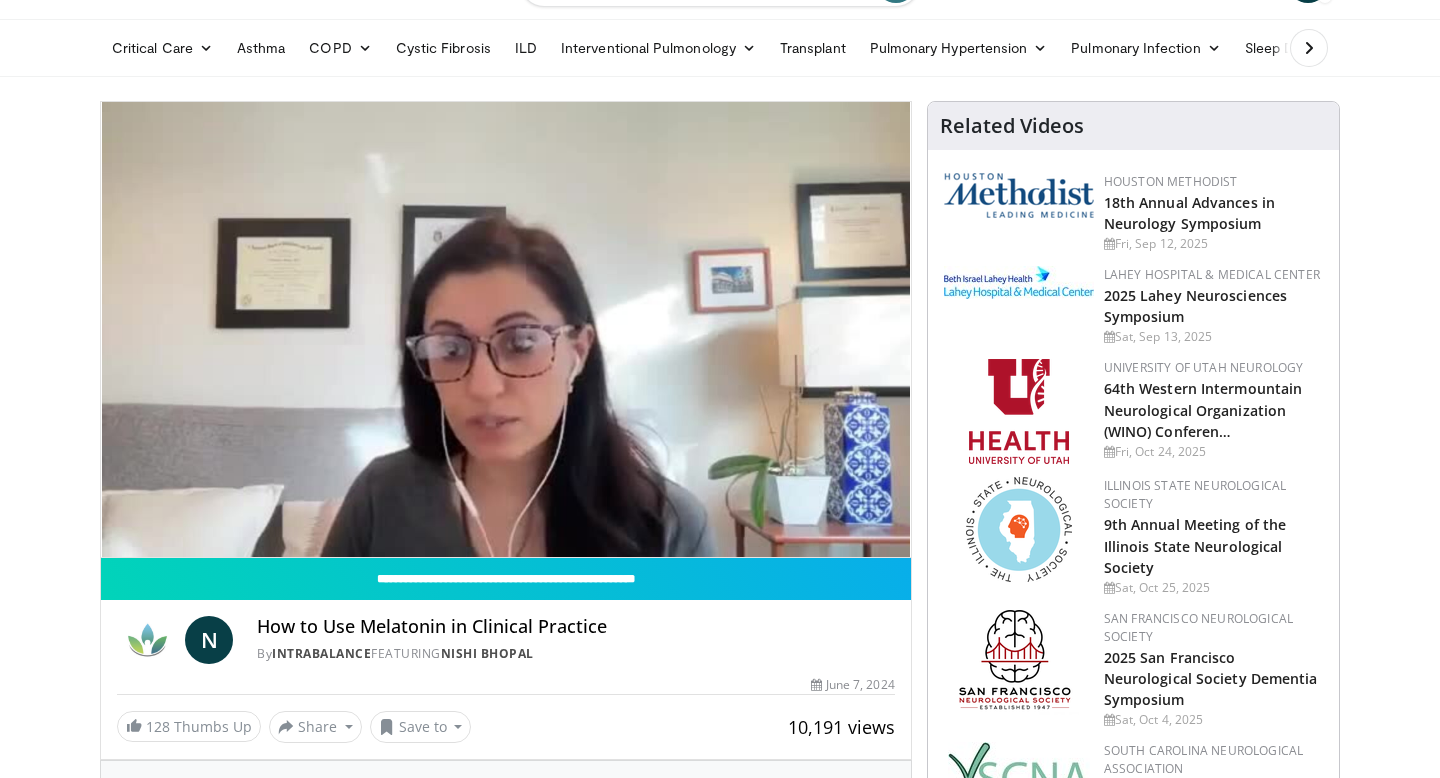 scroll, scrollTop: 50, scrollLeft: 0, axis: vertical 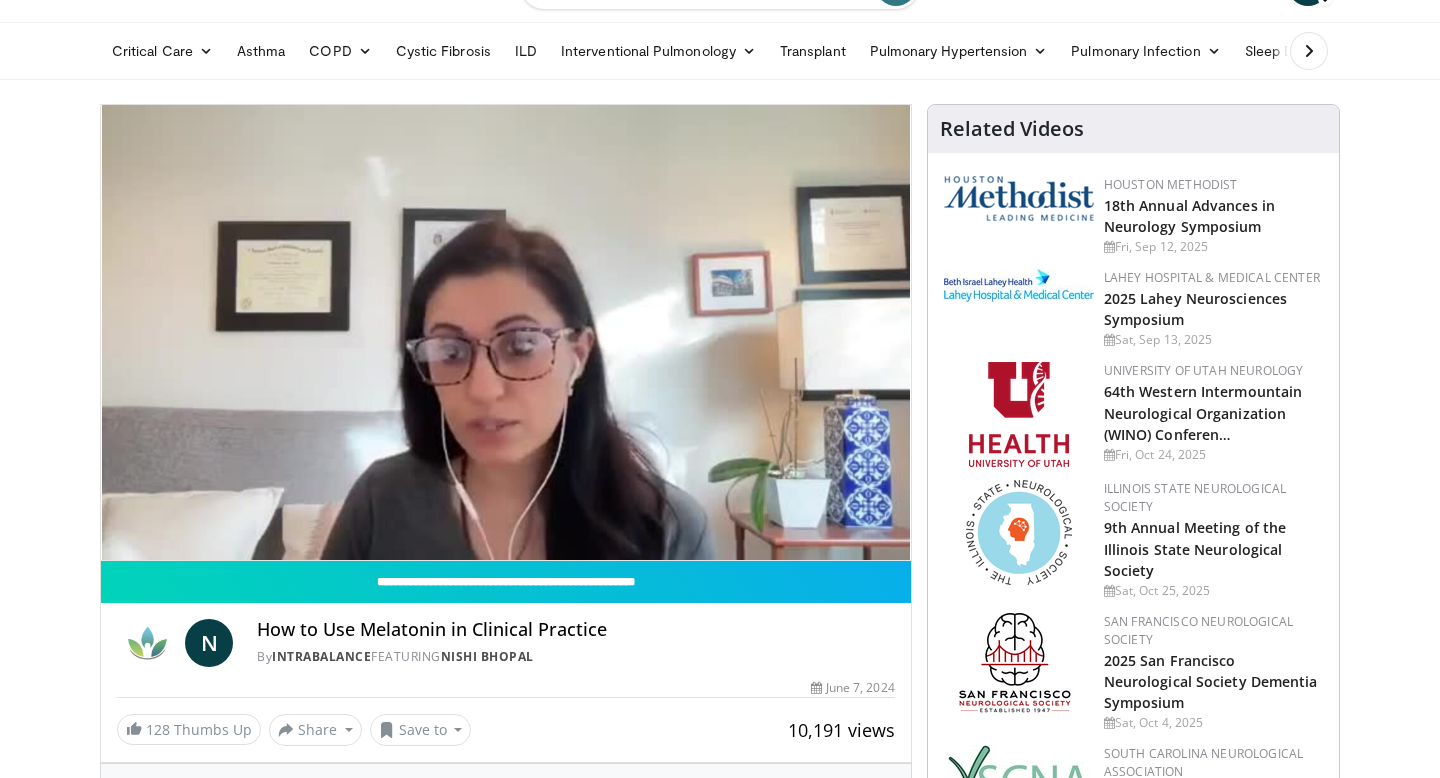 click on "How to Use Melatonin in Clinical Practice" at bounding box center (576, 630) 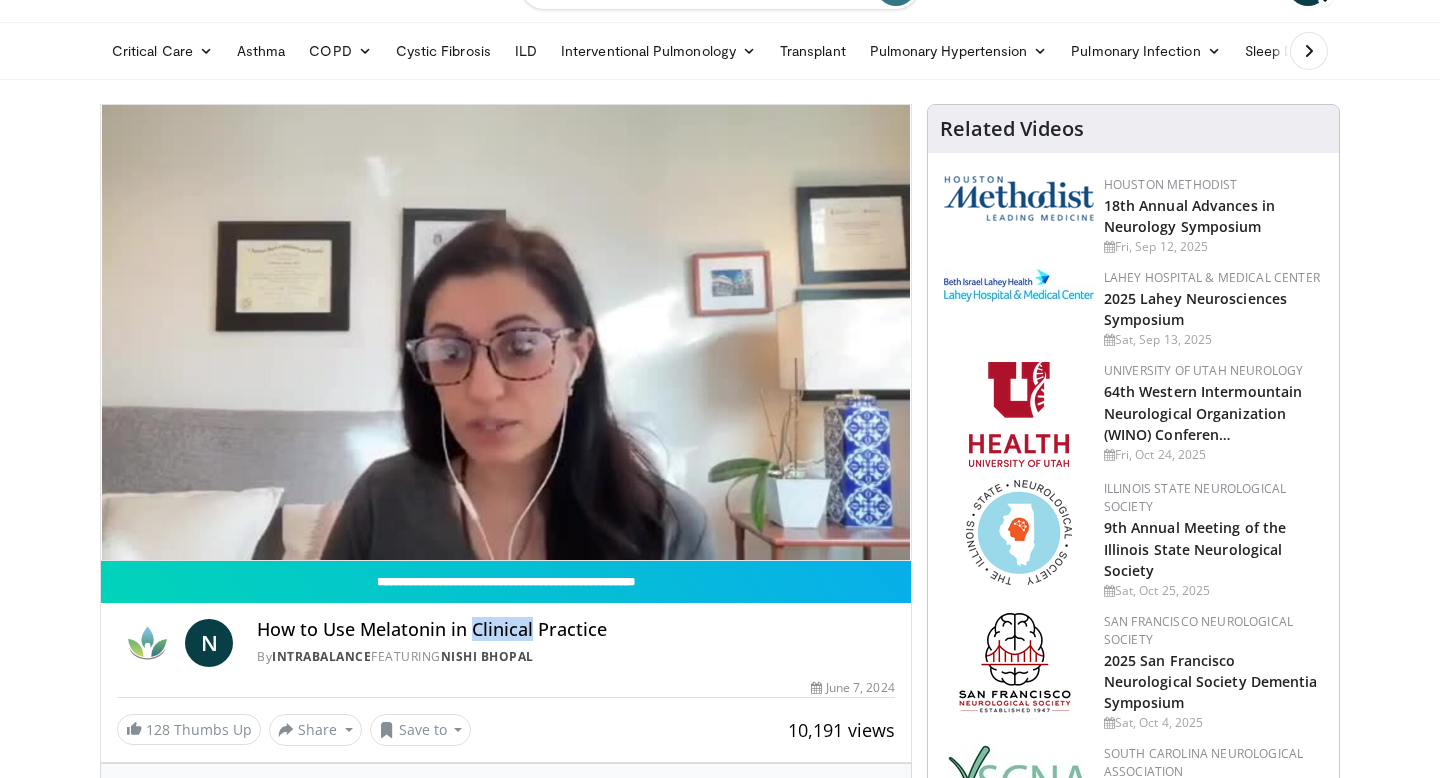 click on "How to Use Melatonin in Clinical Practice" at bounding box center (576, 630) 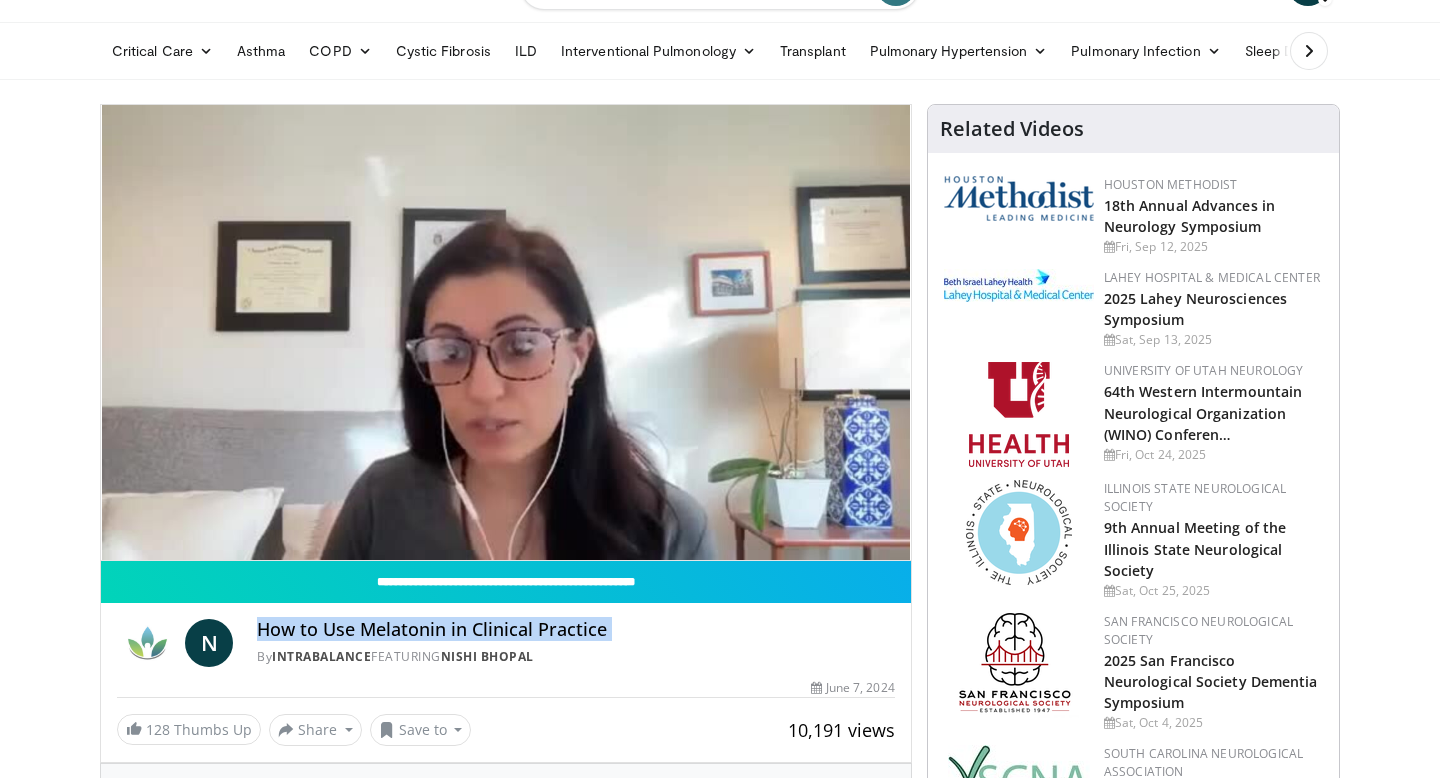 click on "How to Use Melatonin in Clinical Practice" at bounding box center [576, 630] 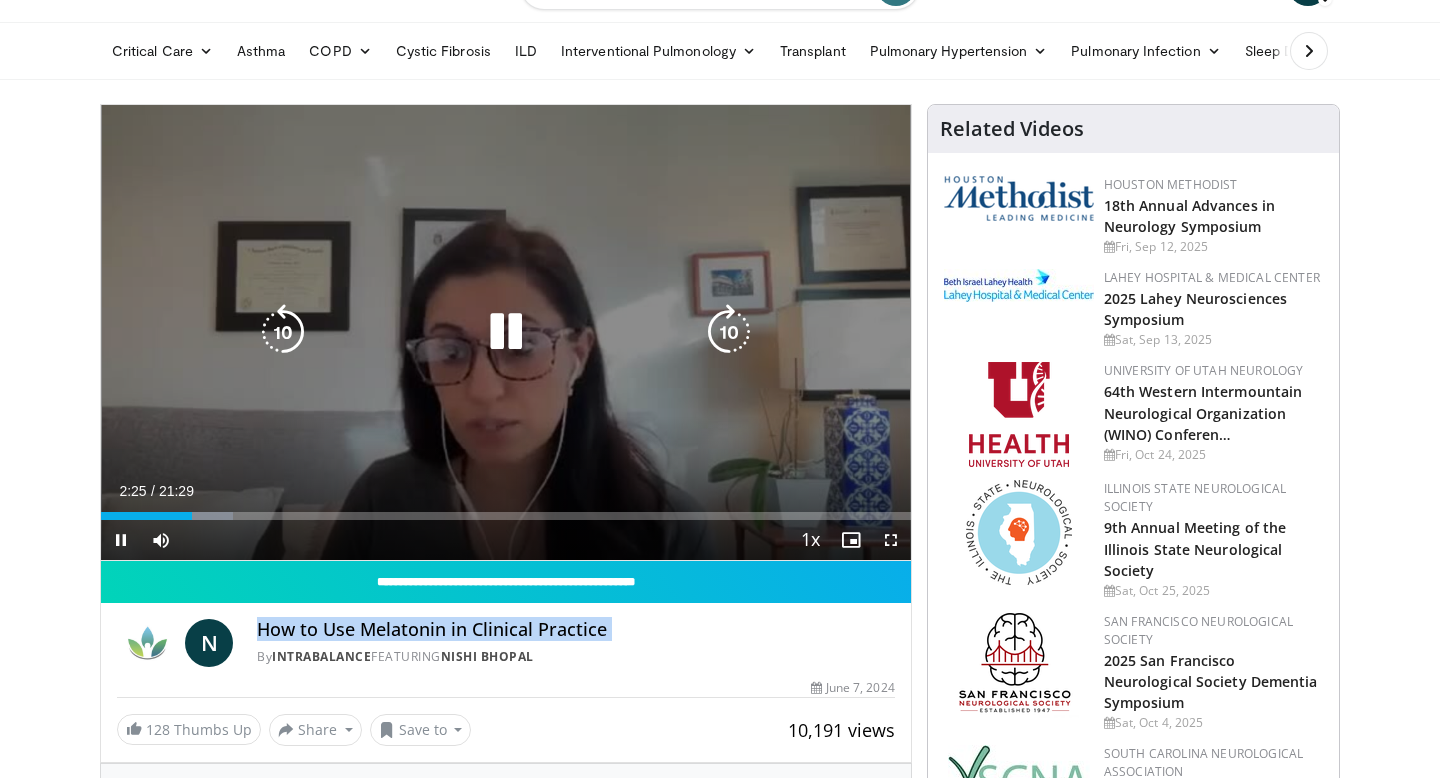 click at bounding box center (506, 332) 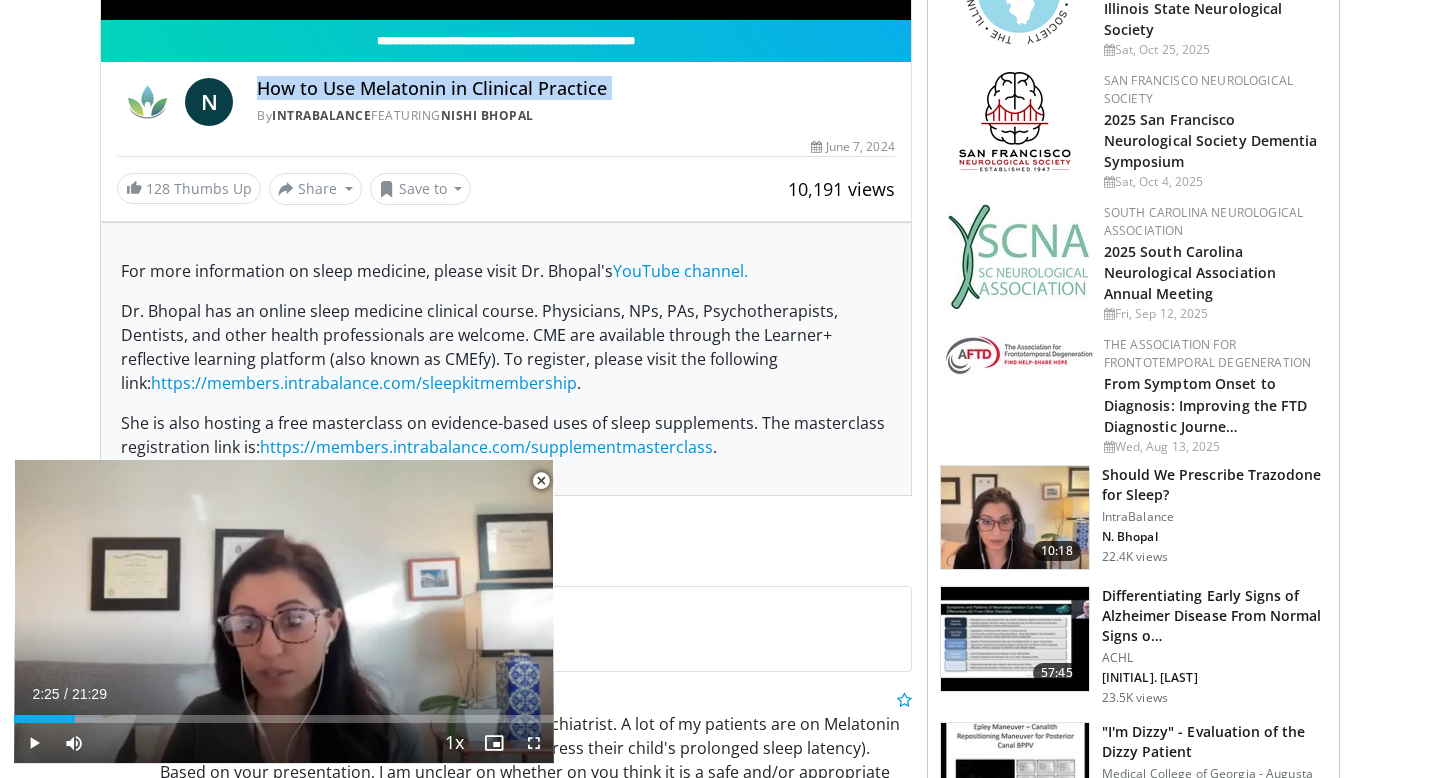 scroll, scrollTop: 599, scrollLeft: 0, axis: vertical 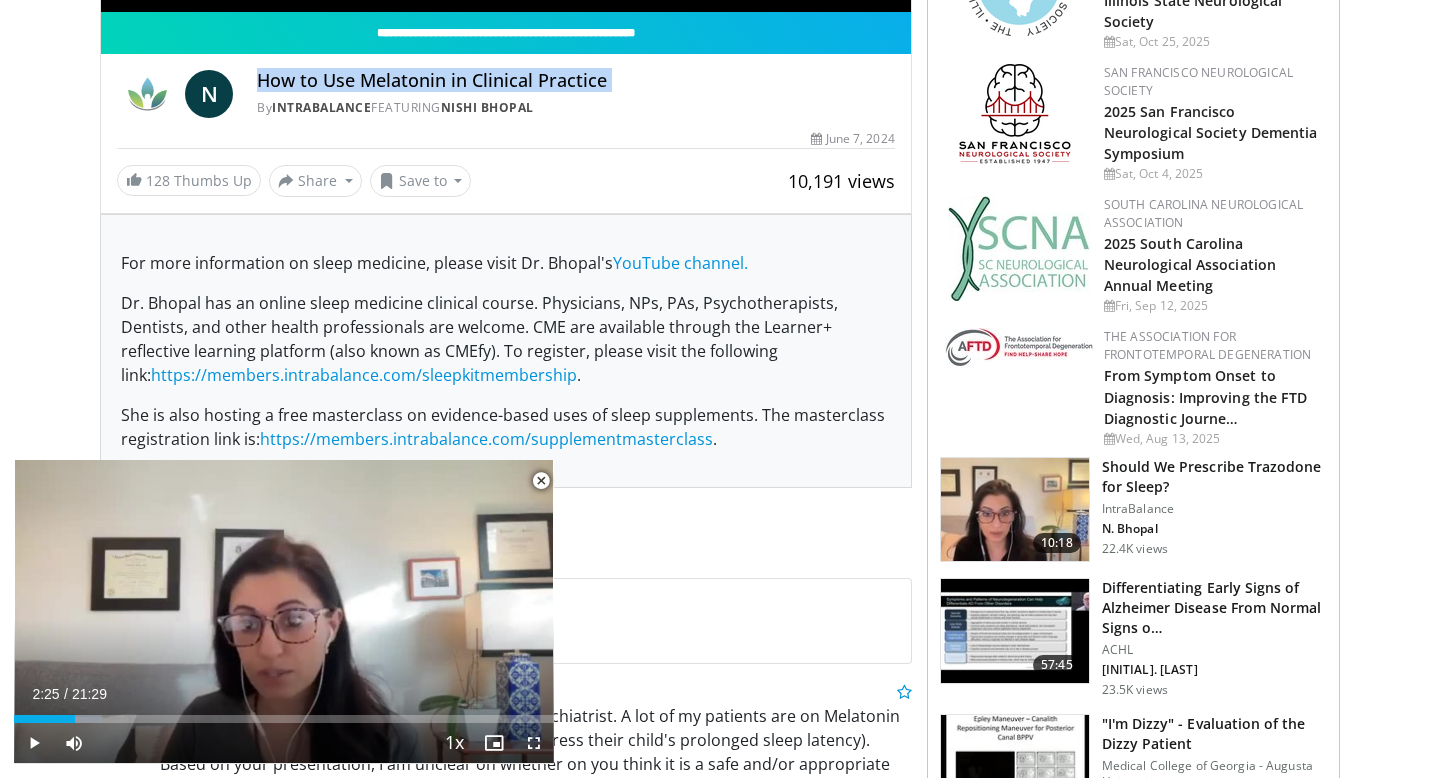 click at bounding box center [541, 481] 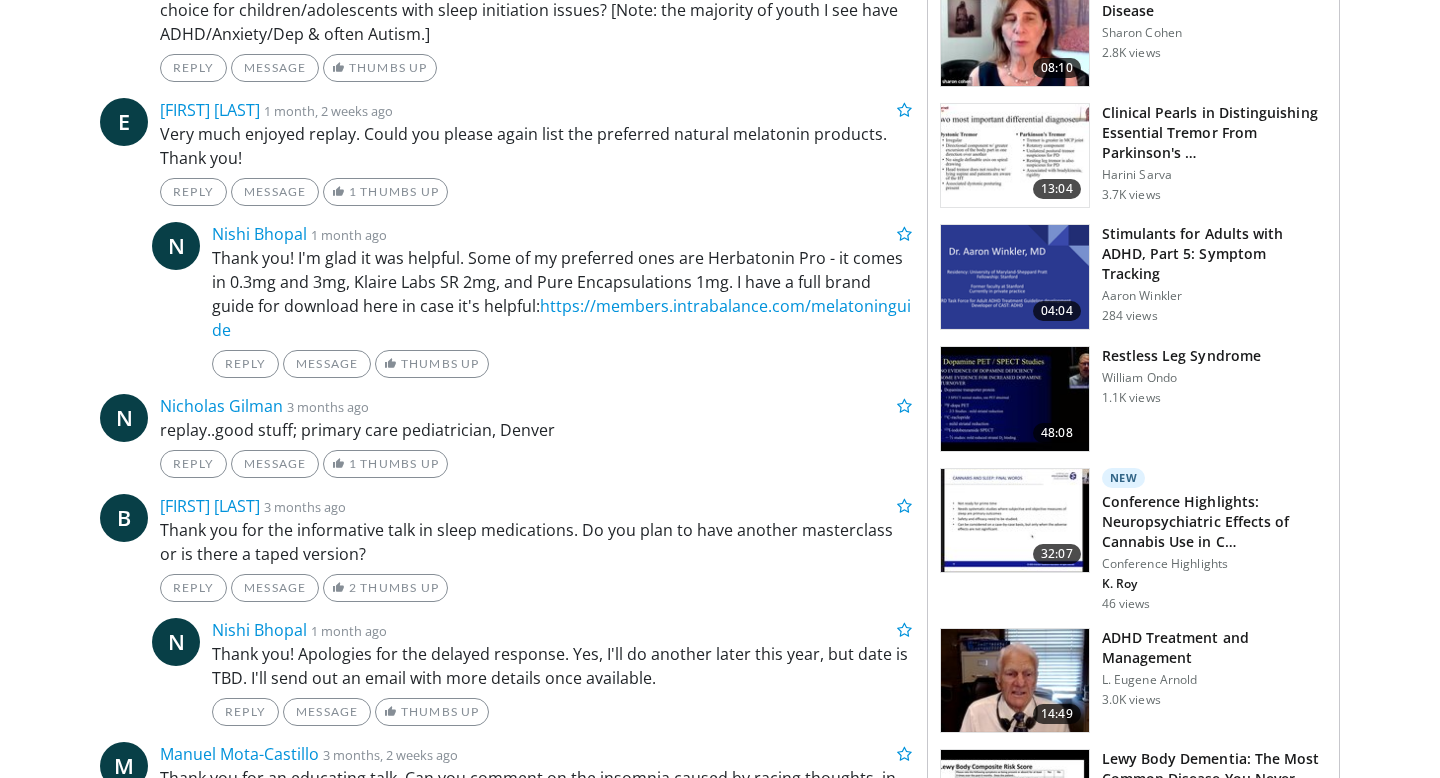 scroll, scrollTop: 2259, scrollLeft: 0, axis: vertical 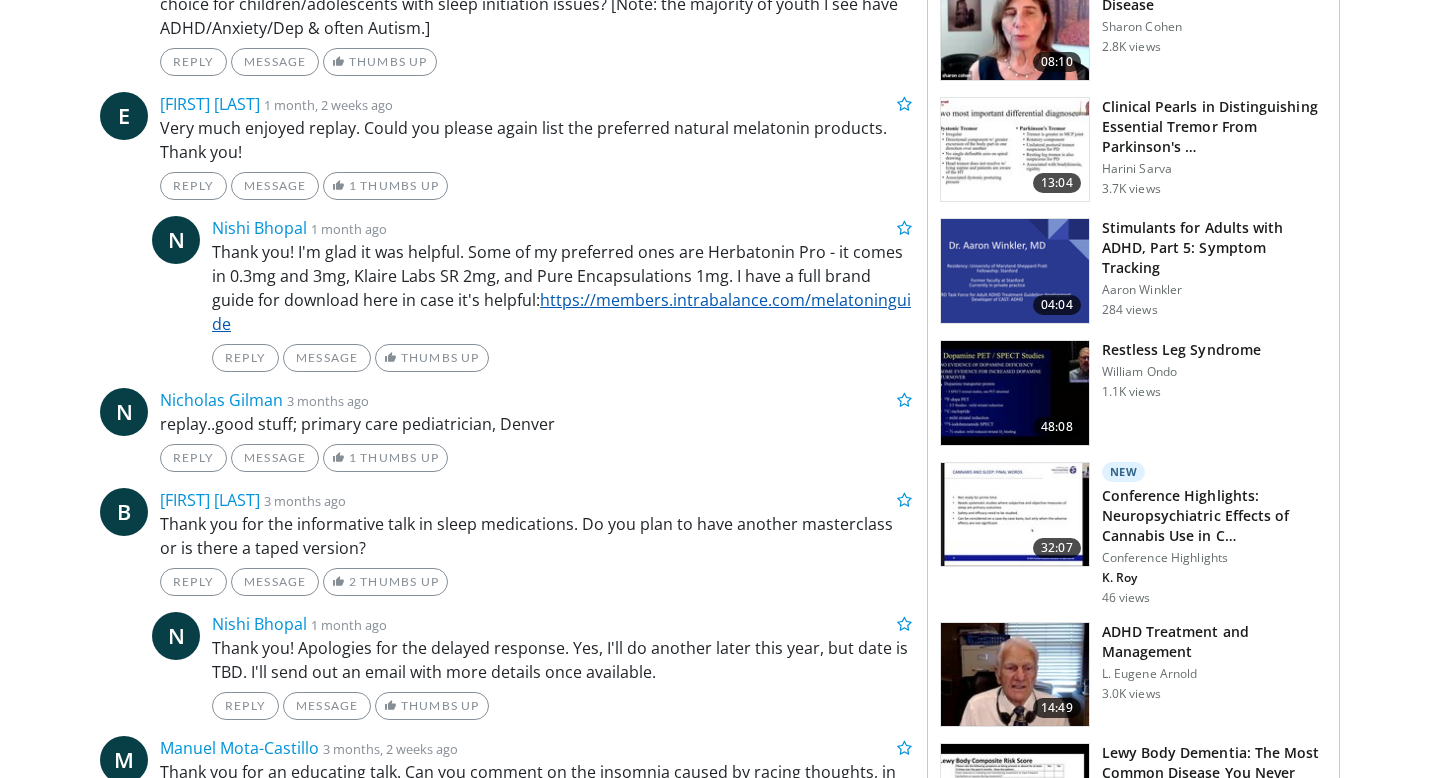 click on "https://members.intrabalance.com/melatoninguide" at bounding box center [561, 312] 